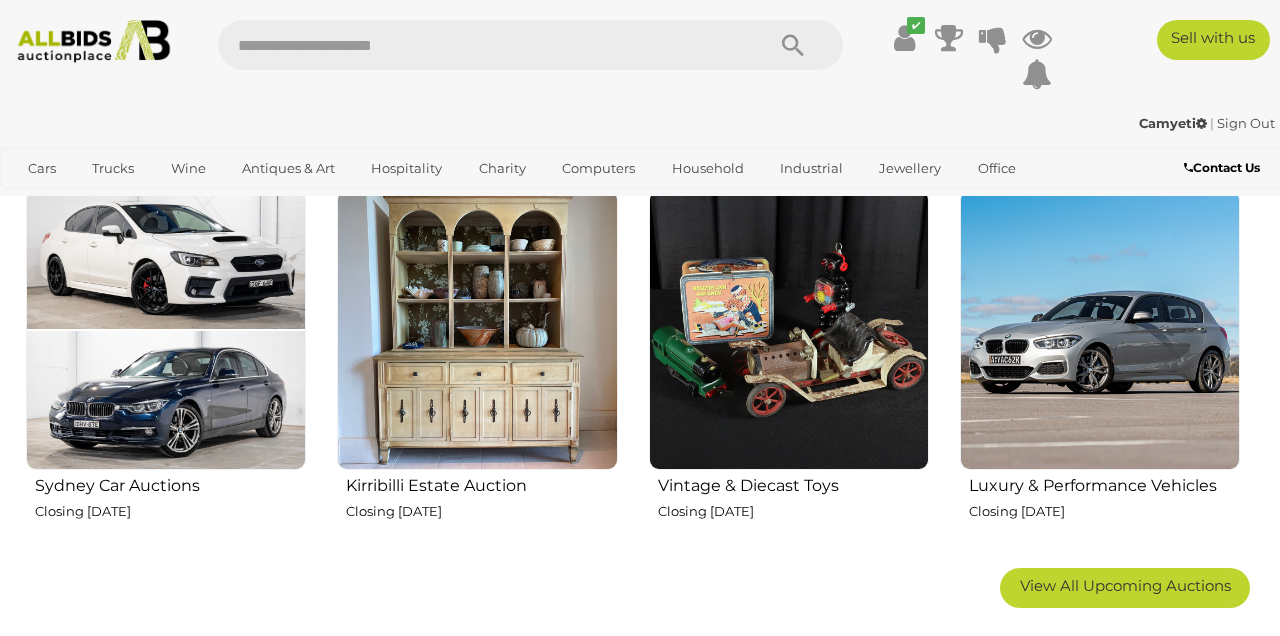 scroll, scrollTop: 1041, scrollLeft: 0, axis: vertical 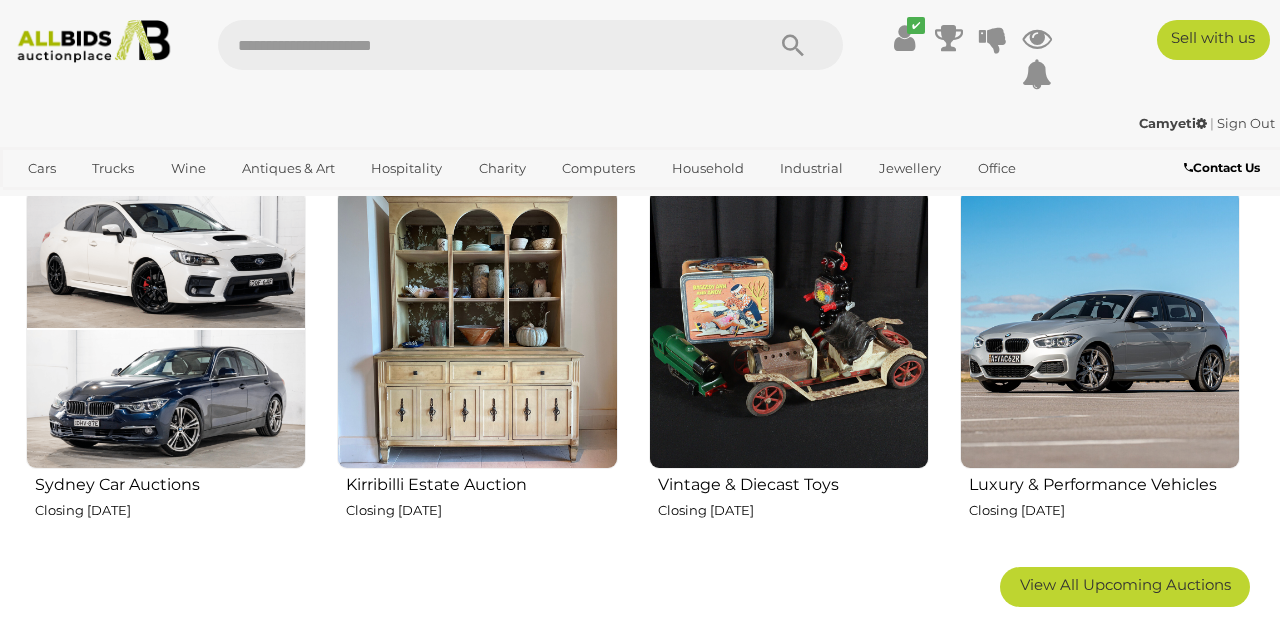 click at bounding box center (477, 329) 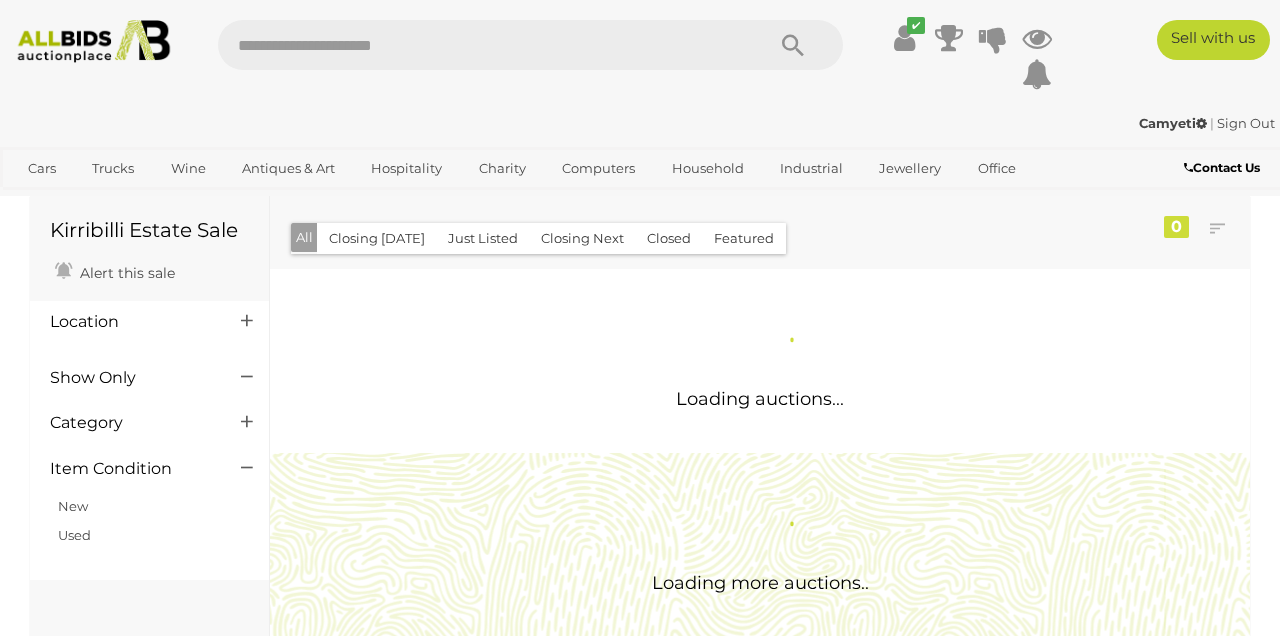 scroll, scrollTop: 0, scrollLeft: 0, axis: both 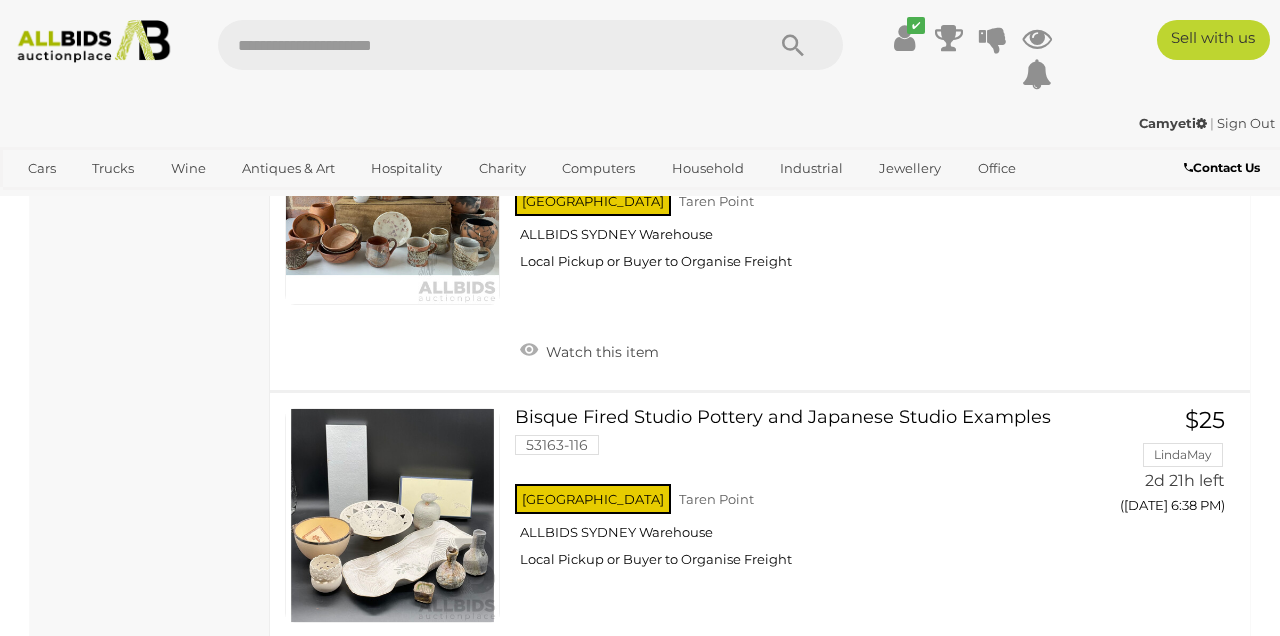 click at bounding box center [392, 515] 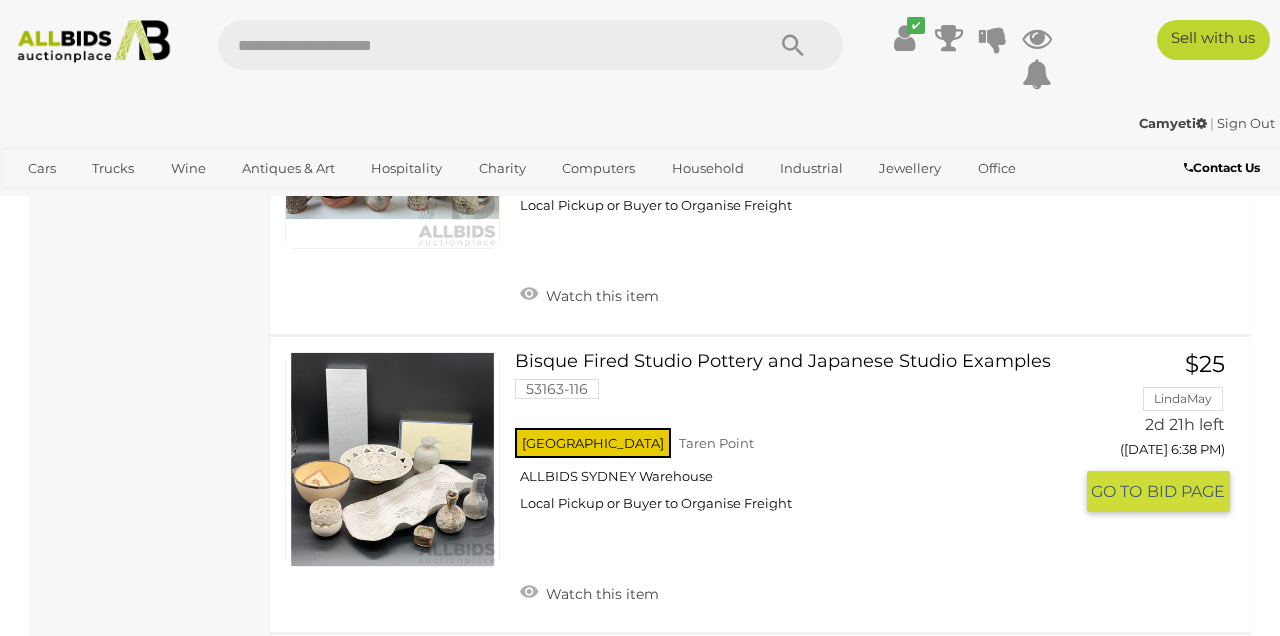 scroll, scrollTop: 4934, scrollLeft: 0, axis: vertical 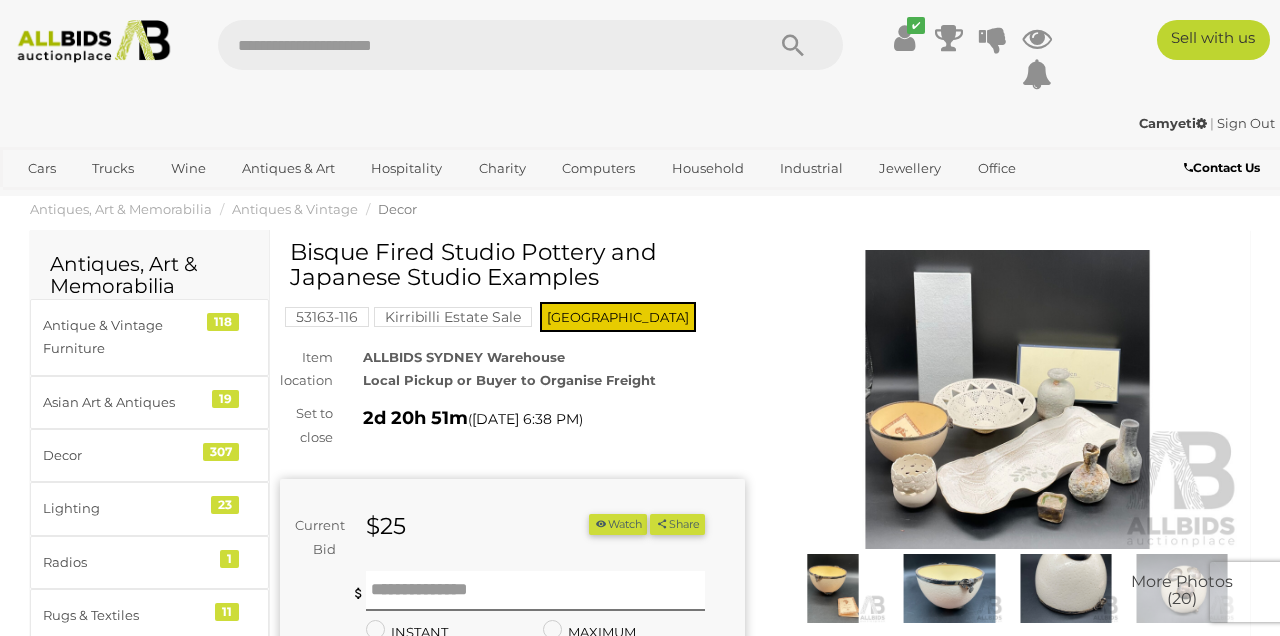 click at bounding box center (1007, 400) 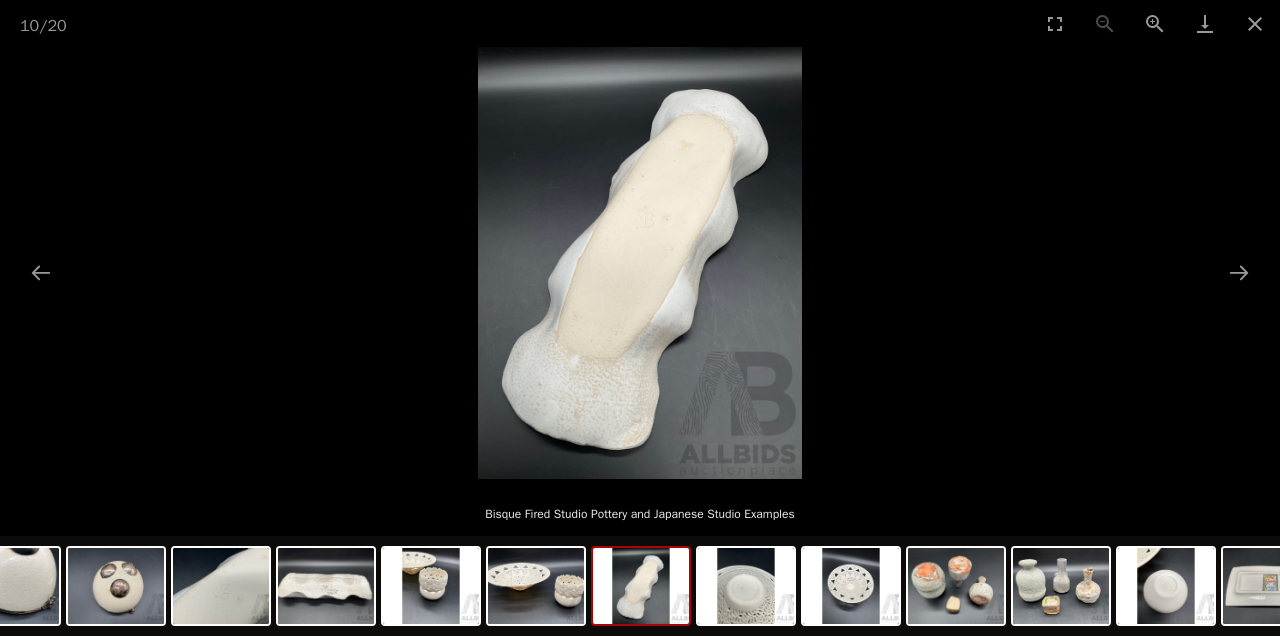 click at bounding box center [1255, 23] 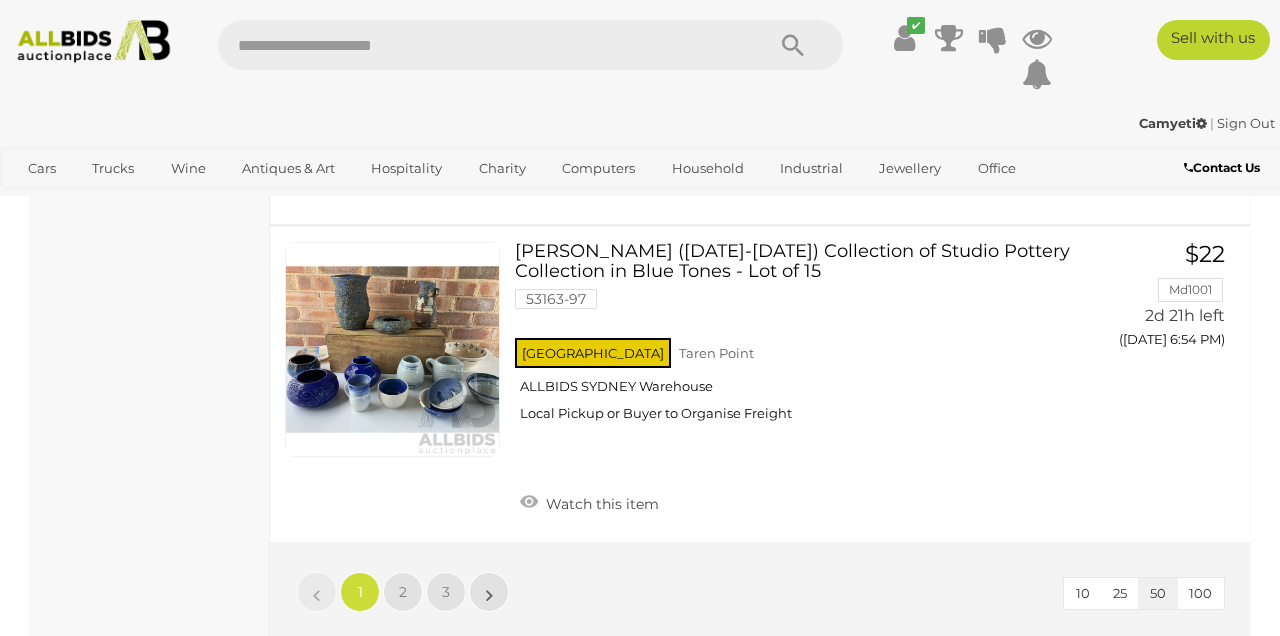scroll, scrollTop: 15161, scrollLeft: 0, axis: vertical 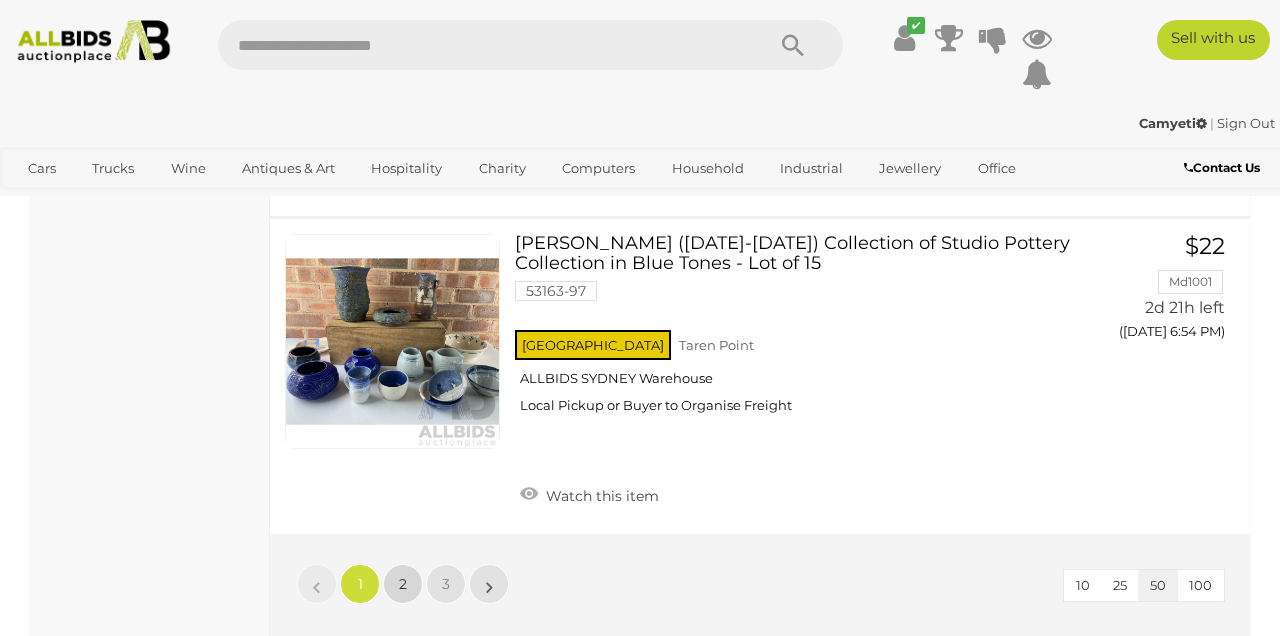 click on "2" at bounding box center [403, 584] 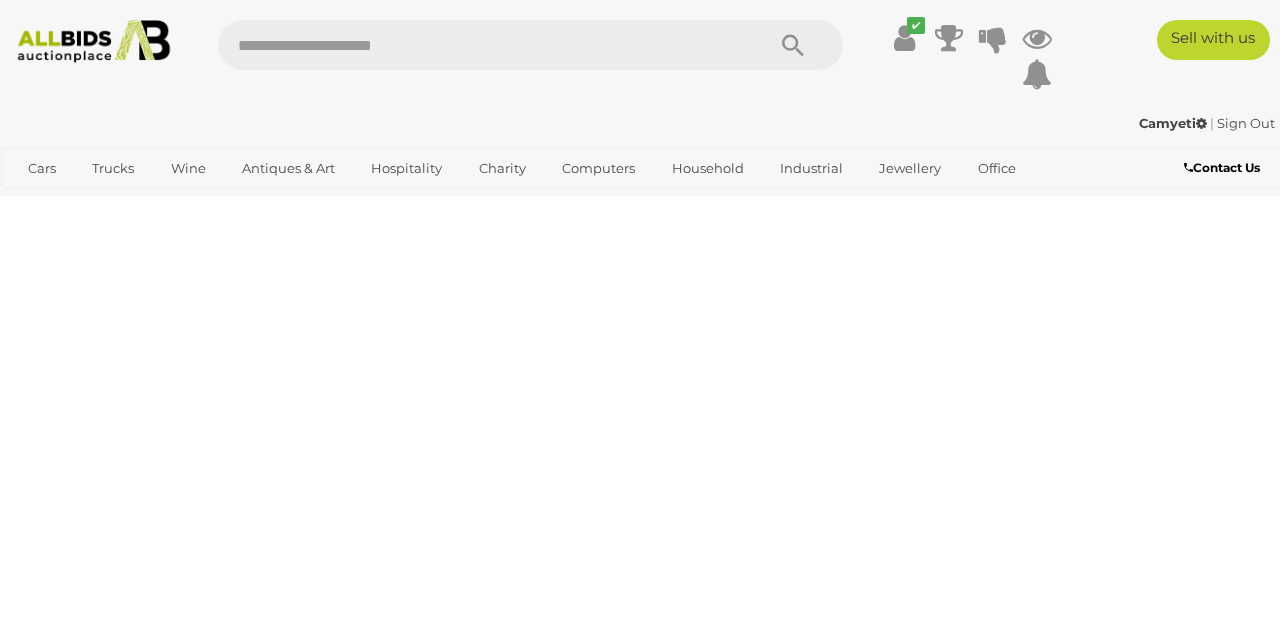 scroll, scrollTop: 102, scrollLeft: 0, axis: vertical 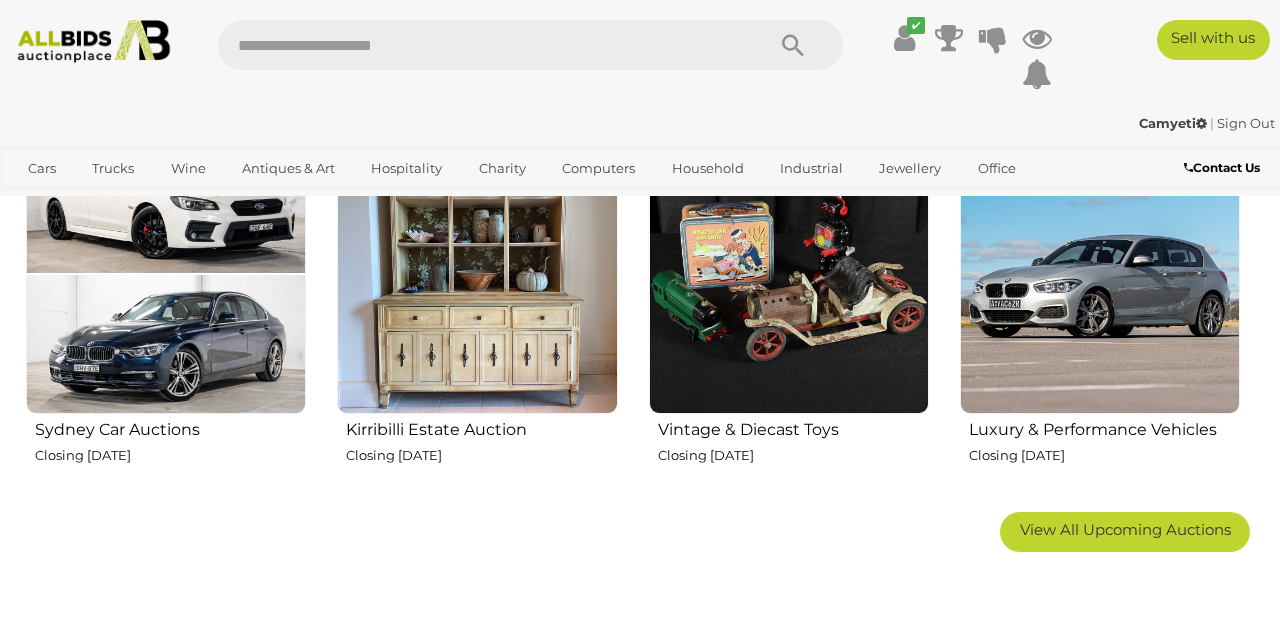 click at bounding box center (477, 274) 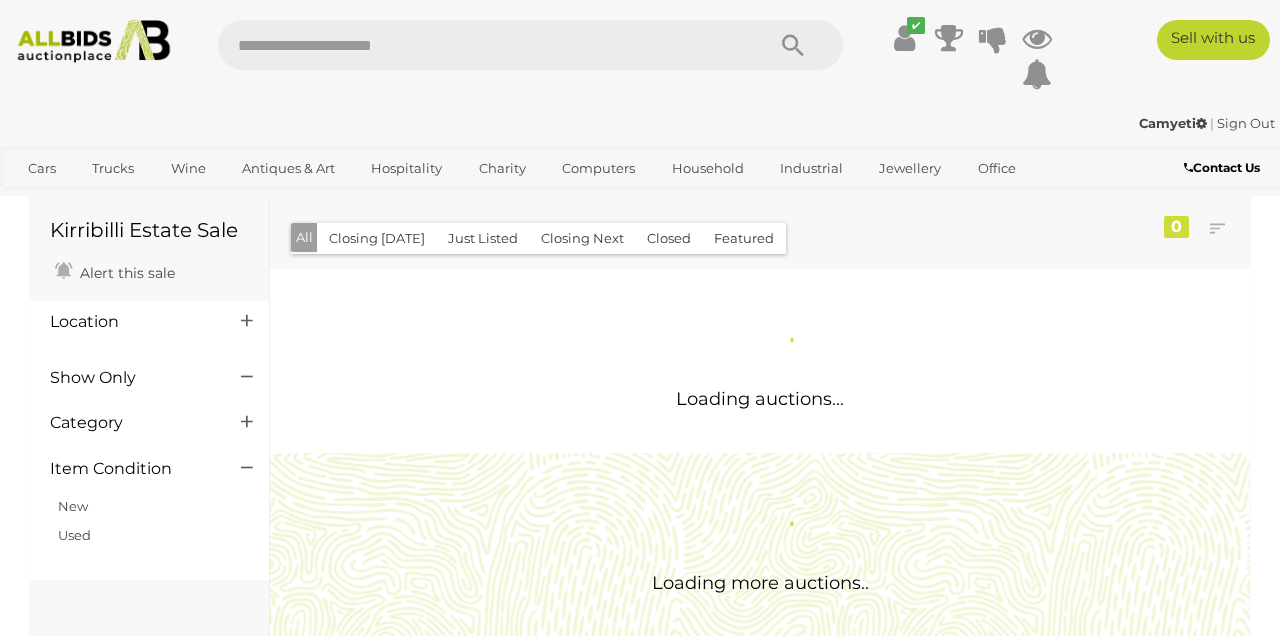 scroll, scrollTop: 0, scrollLeft: 0, axis: both 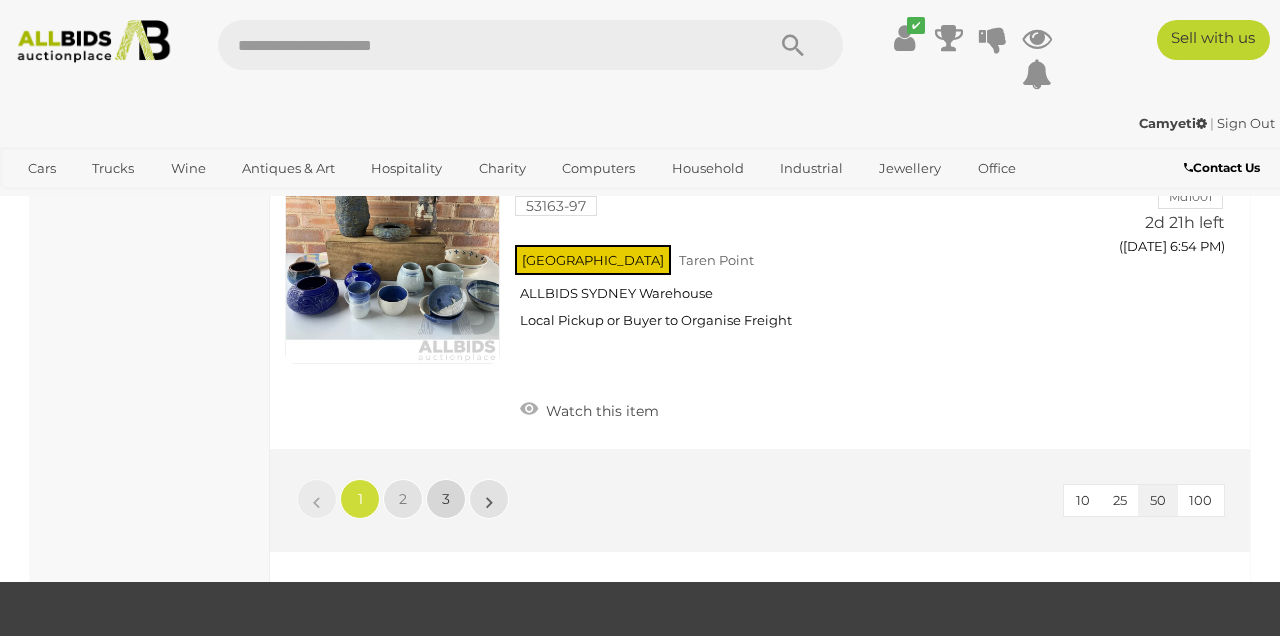click on "3" at bounding box center (446, 499) 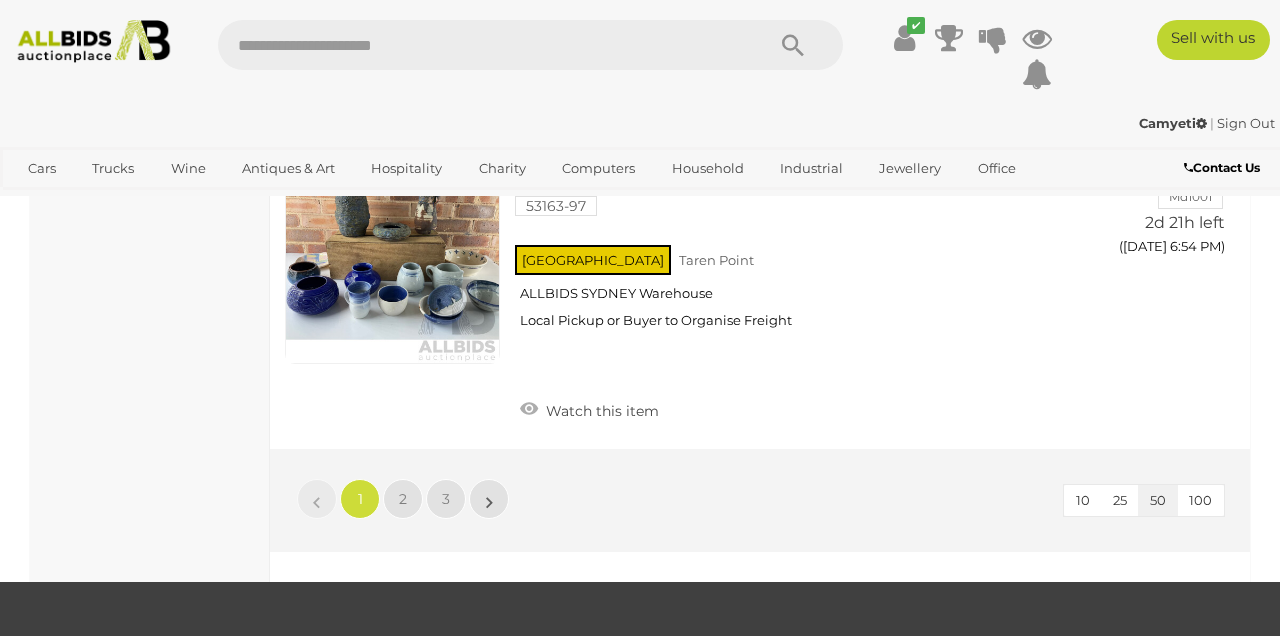 scroll, scrollTop: 102, scrollLeft: 0, axis: vertical 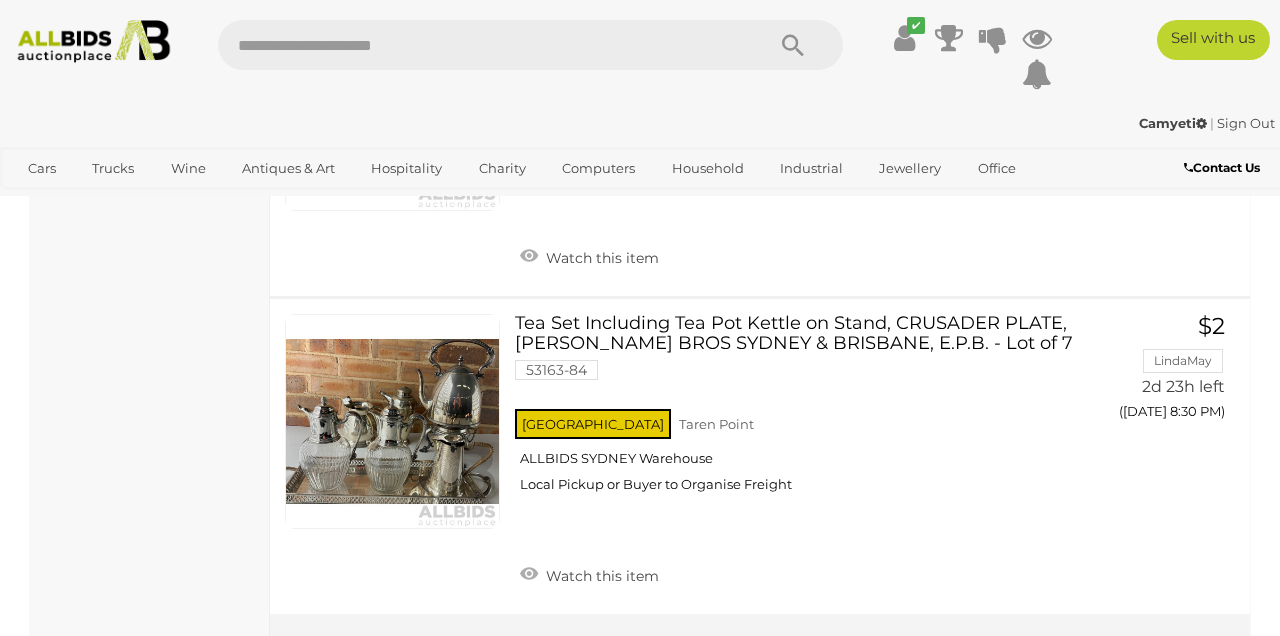 click on "Antiques & Art" at bounding box center [288, 168] 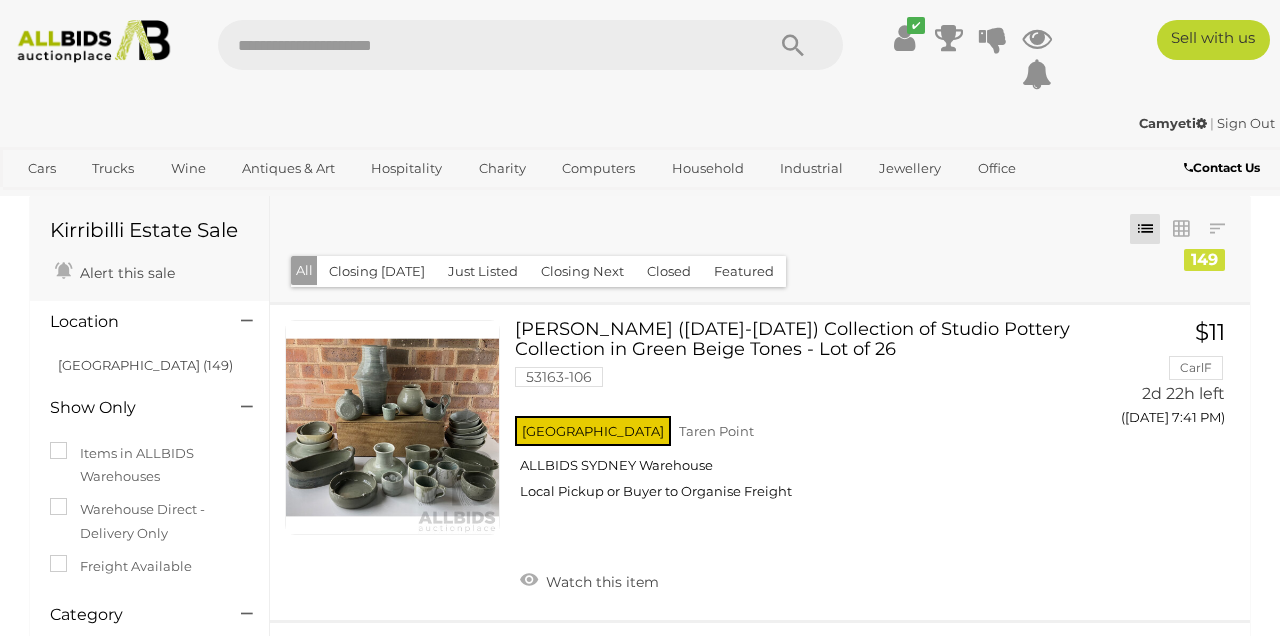 click on "View All Antiques & Art  Auctions" at bounding box center [0, 0] 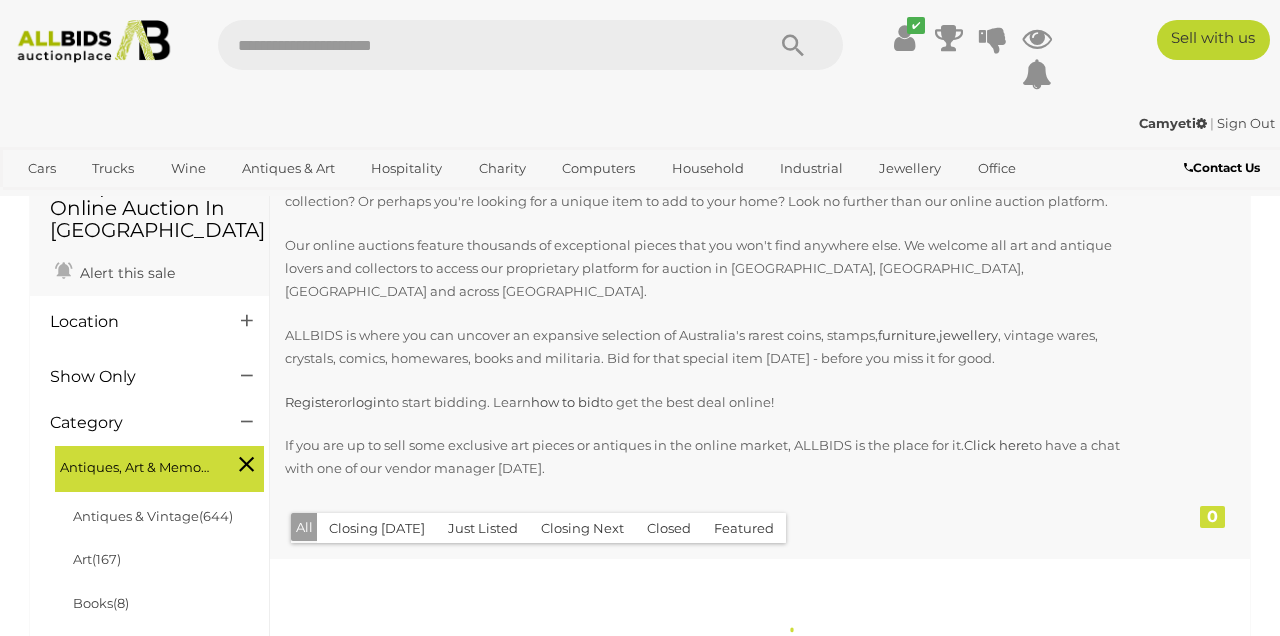 scroll, scrollTop: 159, scrollLeft: 0, axis: vertical 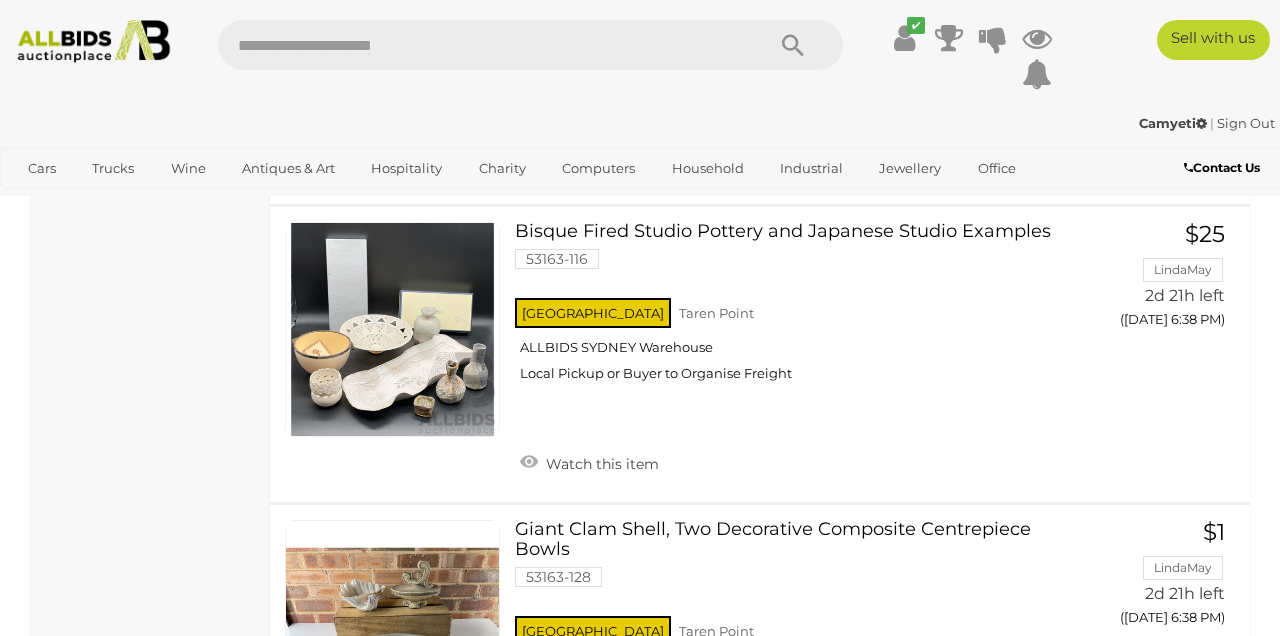 click on "Antiques & Art" at bounding box center [288, 168] 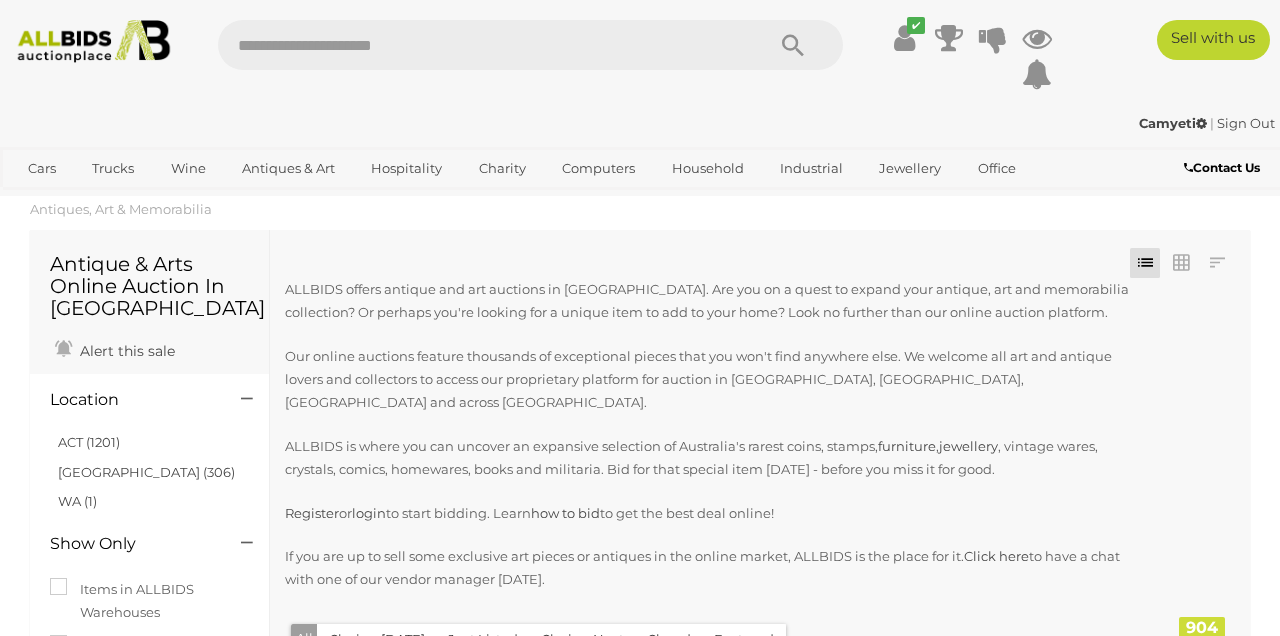 click on "Antiques & Vintage" at bounding box center (0, 0) 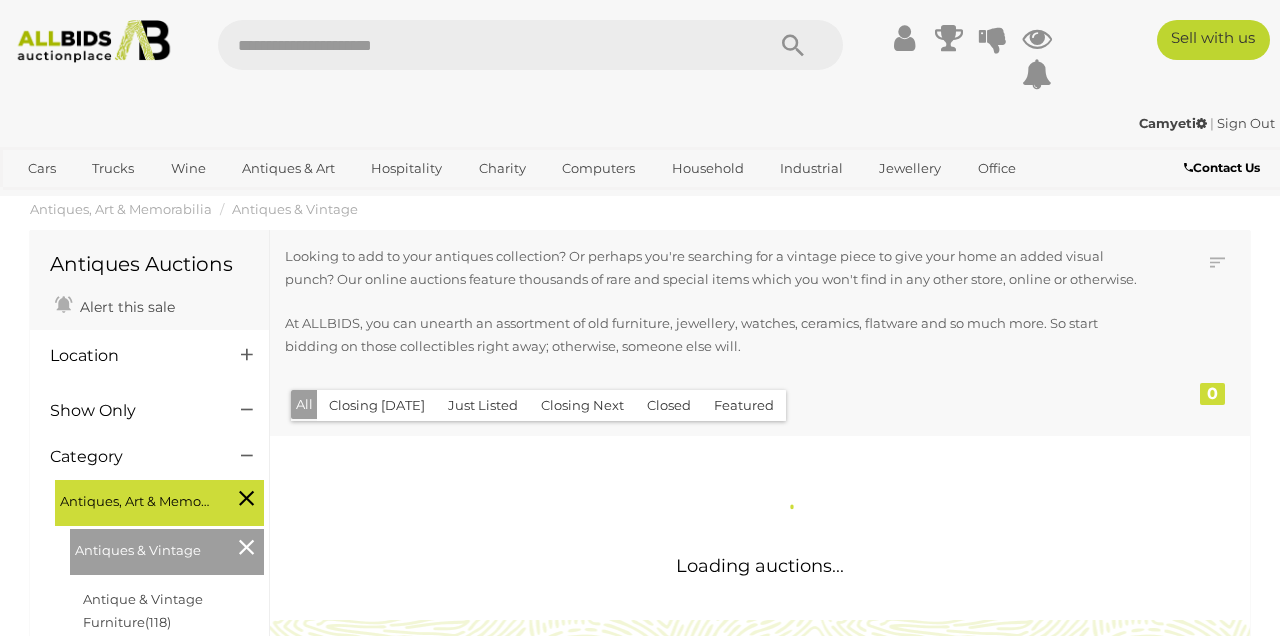 scroll, scrollTop: 0, scrollLeft: 0, axis: both 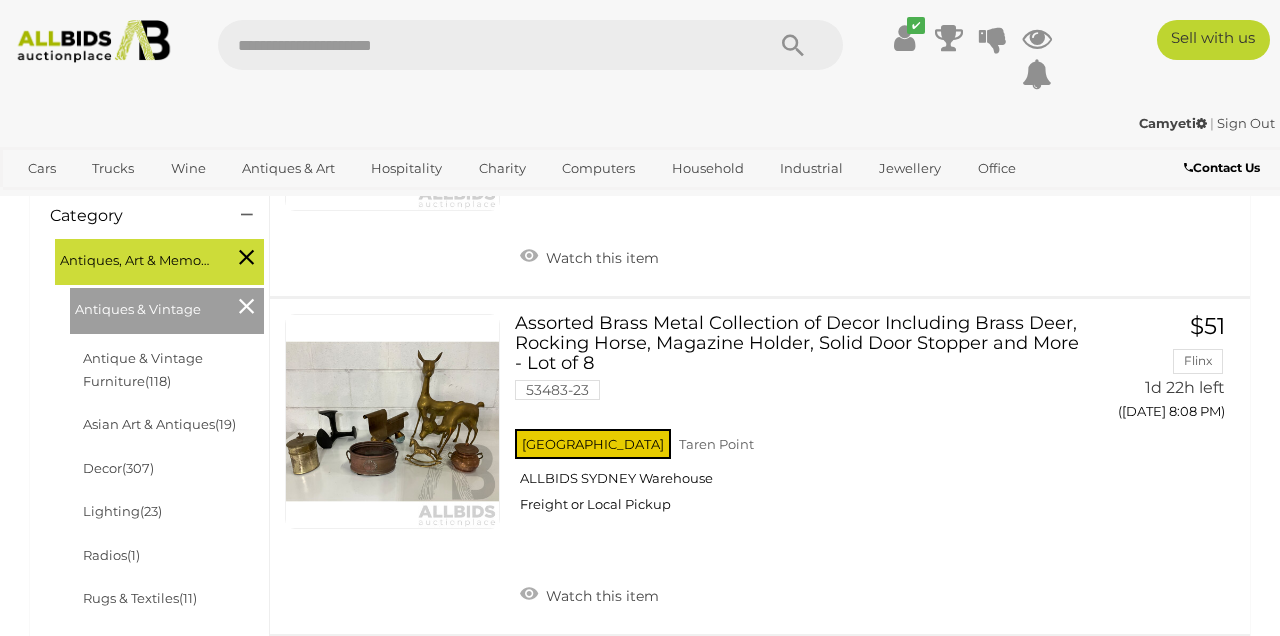 click on "Asian Art & Antiques
(19)" at bounding box center [159, 424] 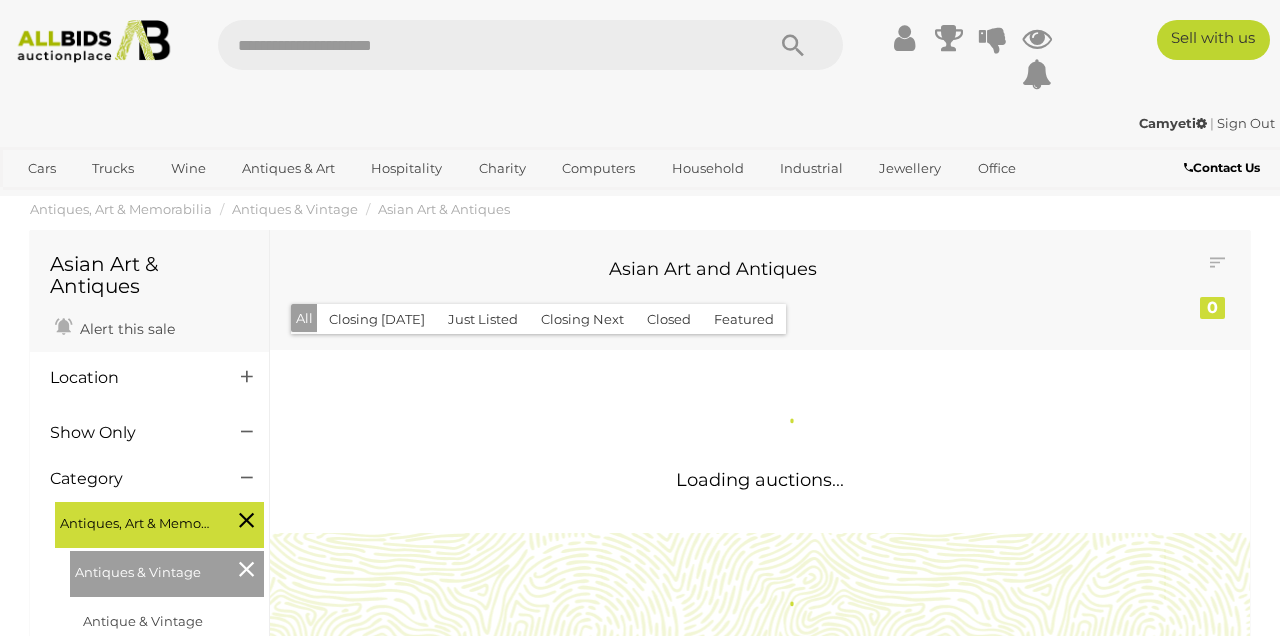scroll, scrollTop: 0, scrollLeft: 0, axis: both 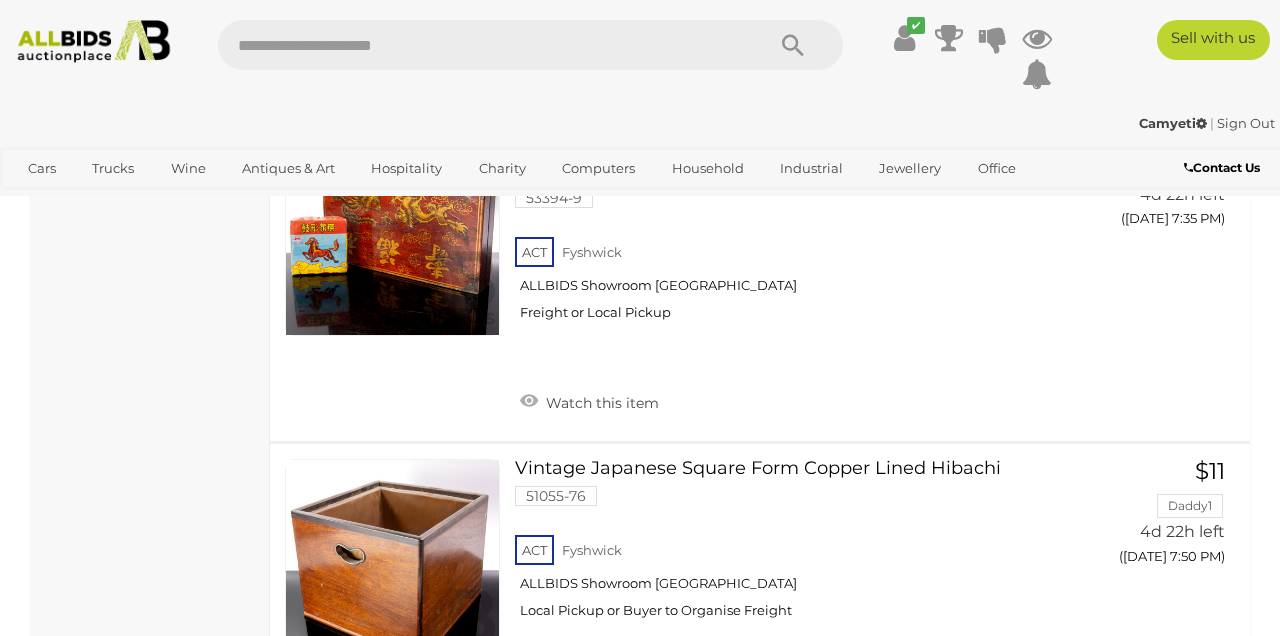 click at bounding box center [392, 566] 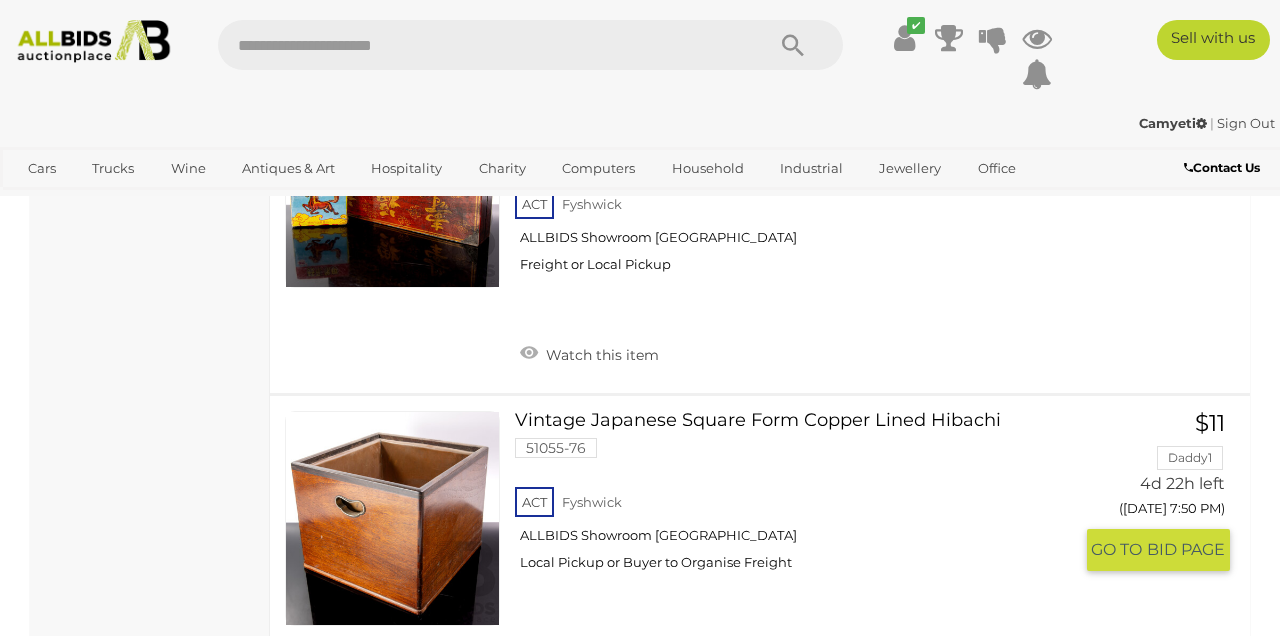 scroll, scrollTop: 5578, scrollLeft: 0, axis: vertical 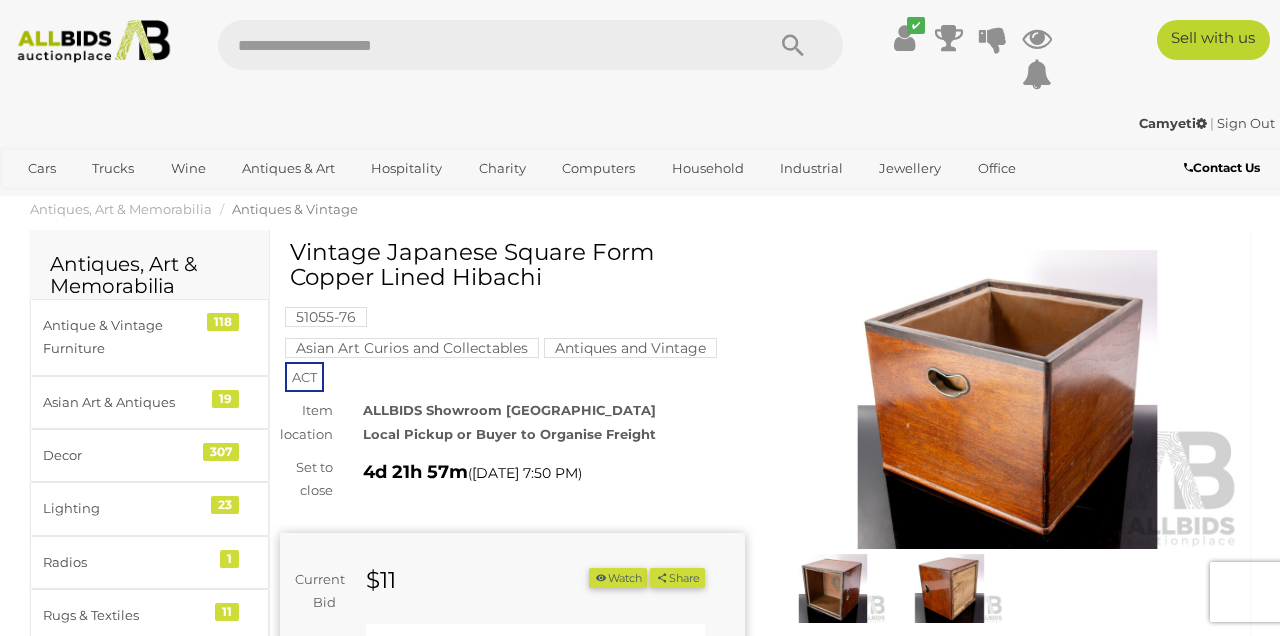 click at bounding box center (1007, 400) 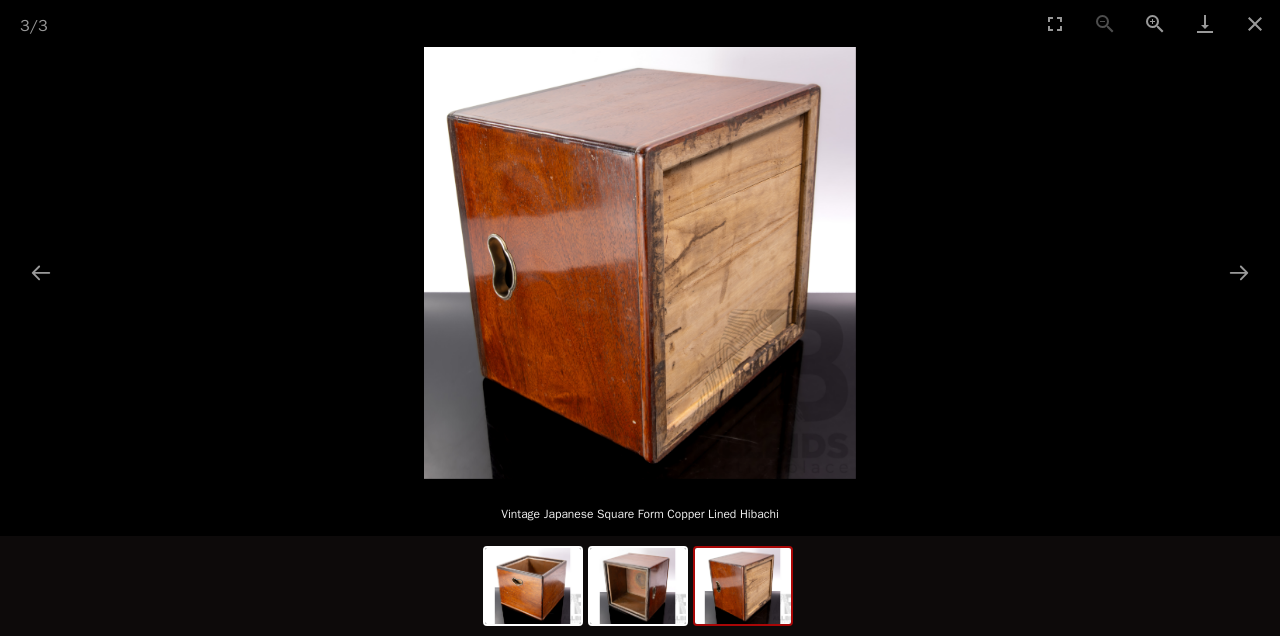 scroll, scrollTop: 0, scrollLeft: 0, axis: both 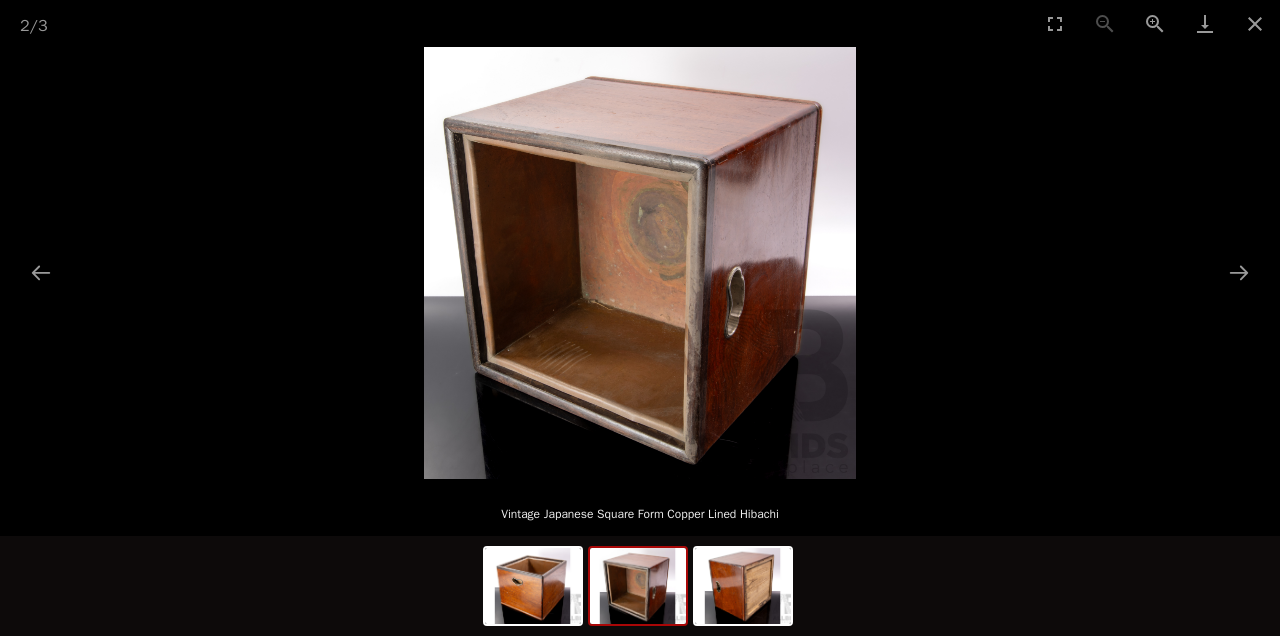 click at bounding box center (1255, 23) 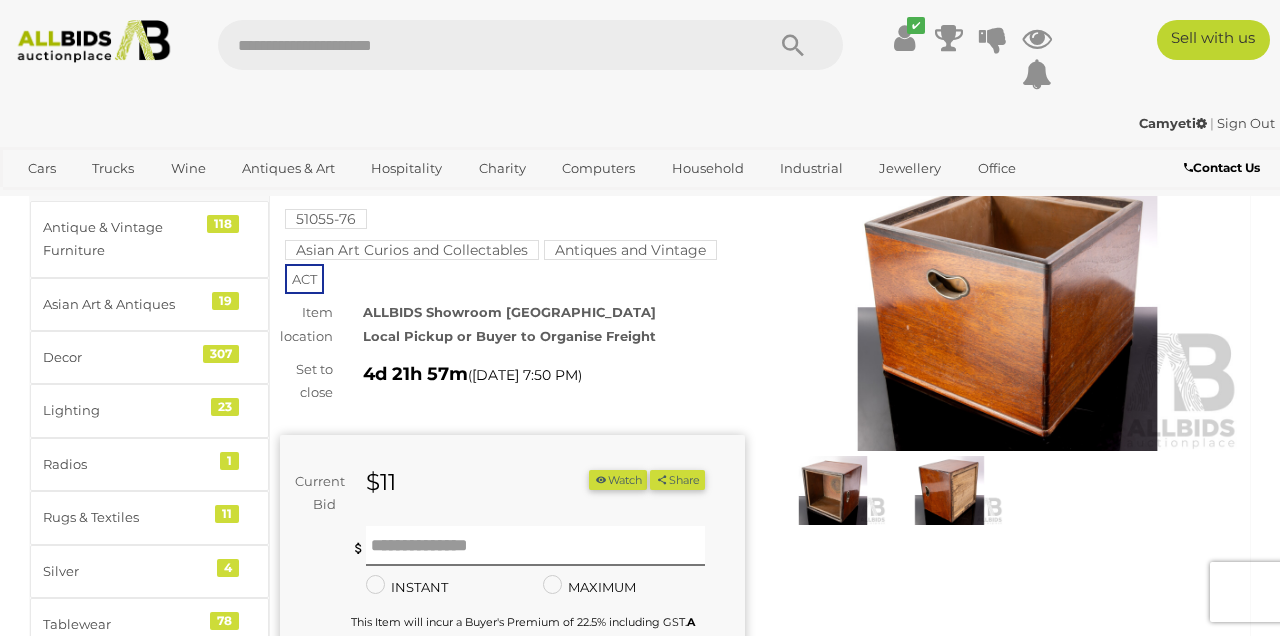 scroll, scrollTop: 0, scrollLeft: 0, axis: both 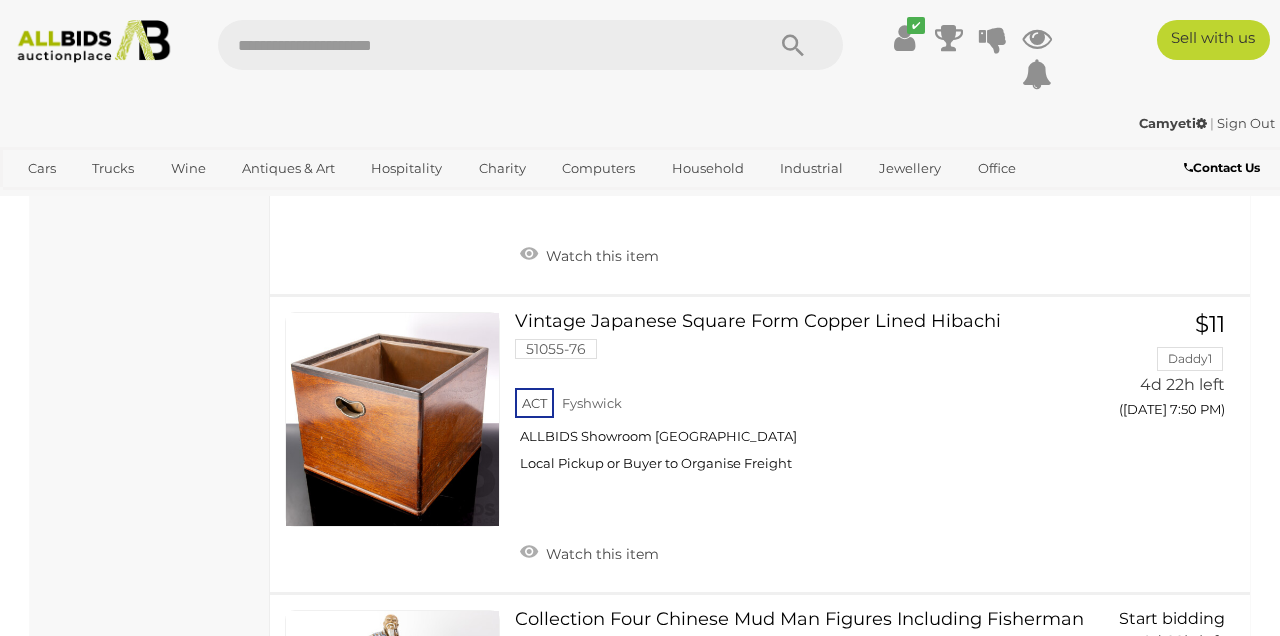 click at bounding box center [529, 552] 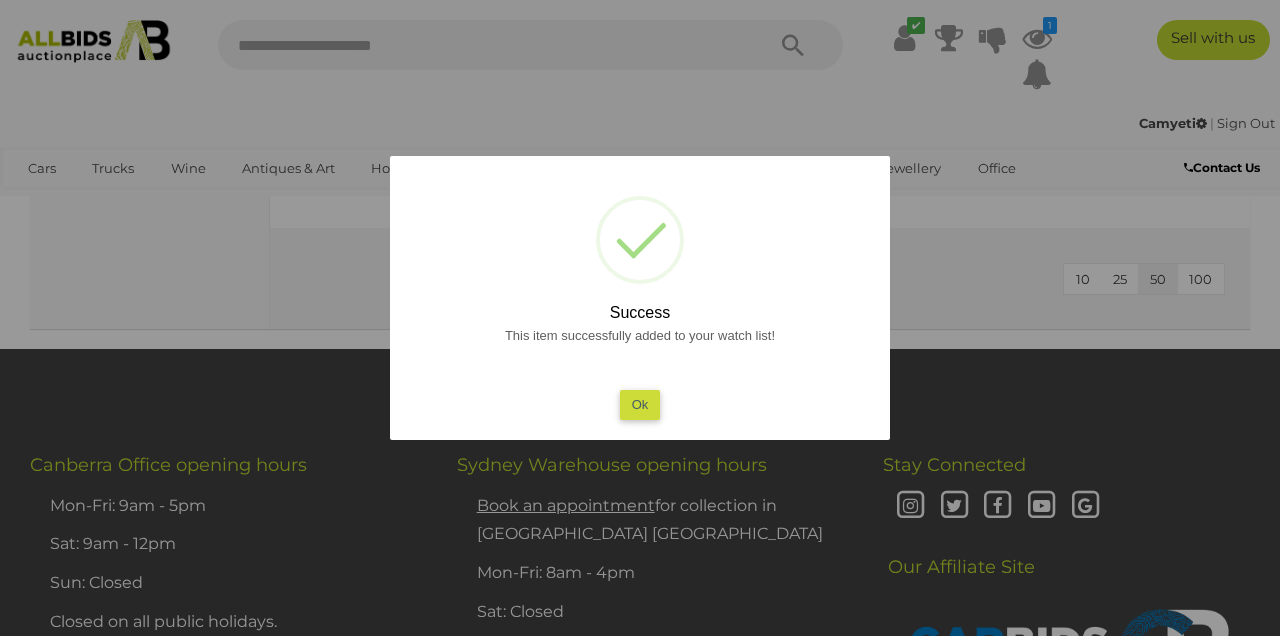 scroll, scrollTop: 6207, scrollLeft: 0, axis: vertical 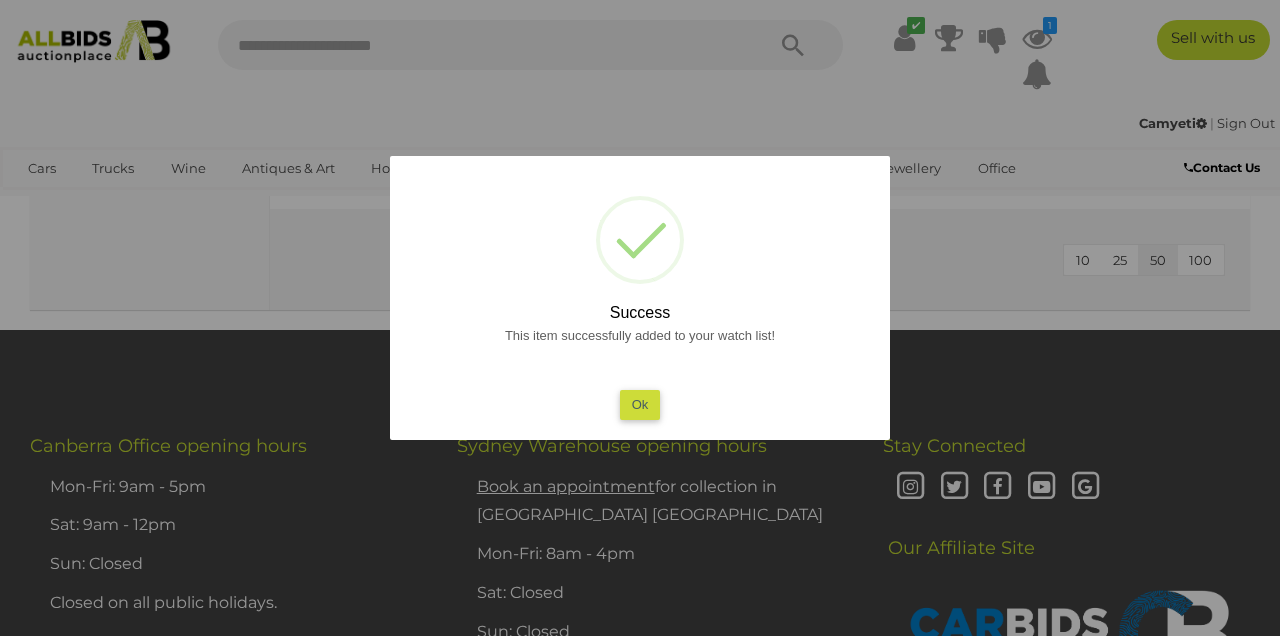 click on "Ok" at bounding box center [640, 404] 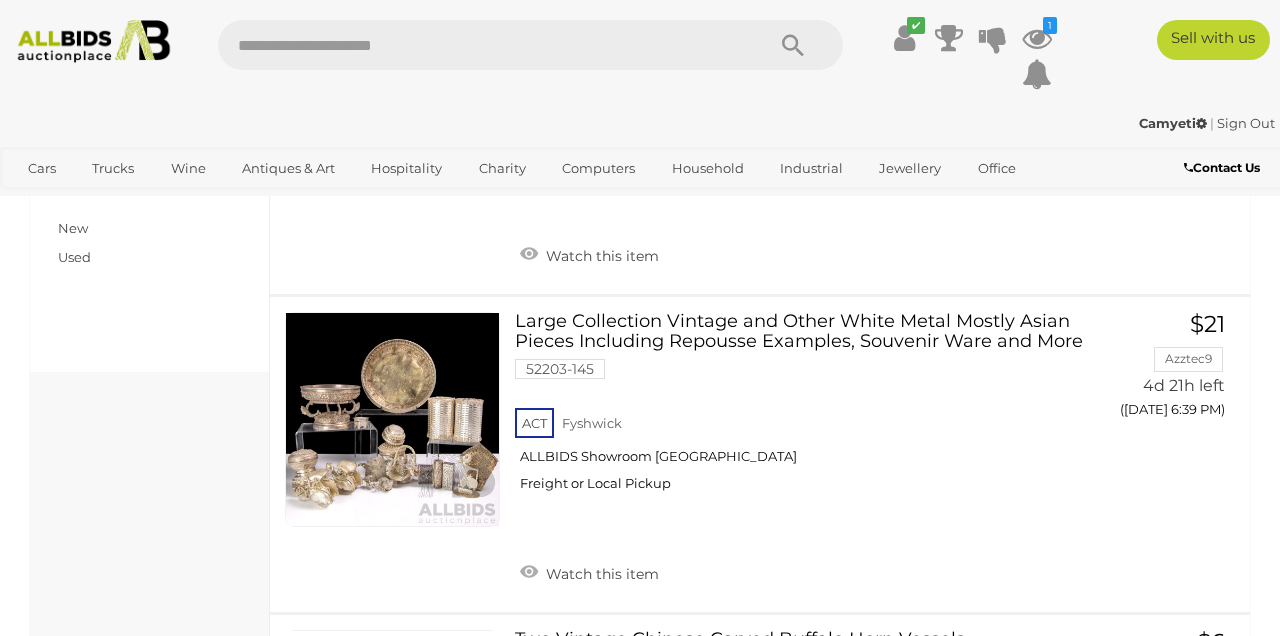 scroll, scrollTop: 1396, scrollLeft: 0, axis: vertical 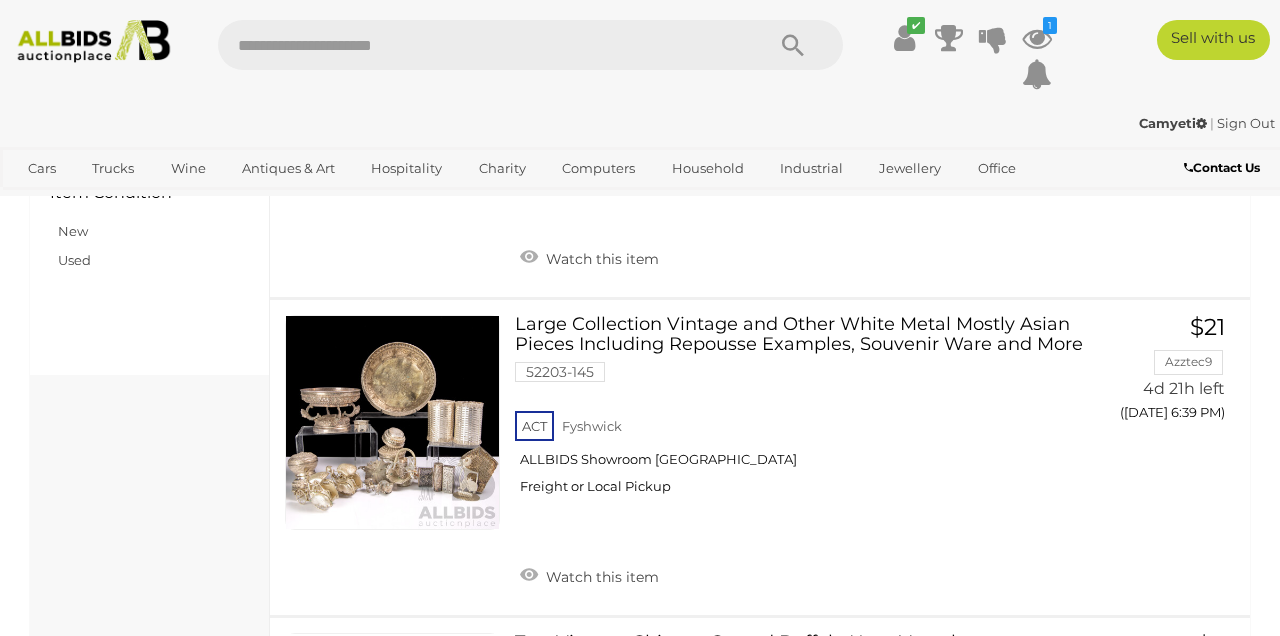 click on "Household" at bounding box center [708, 168] 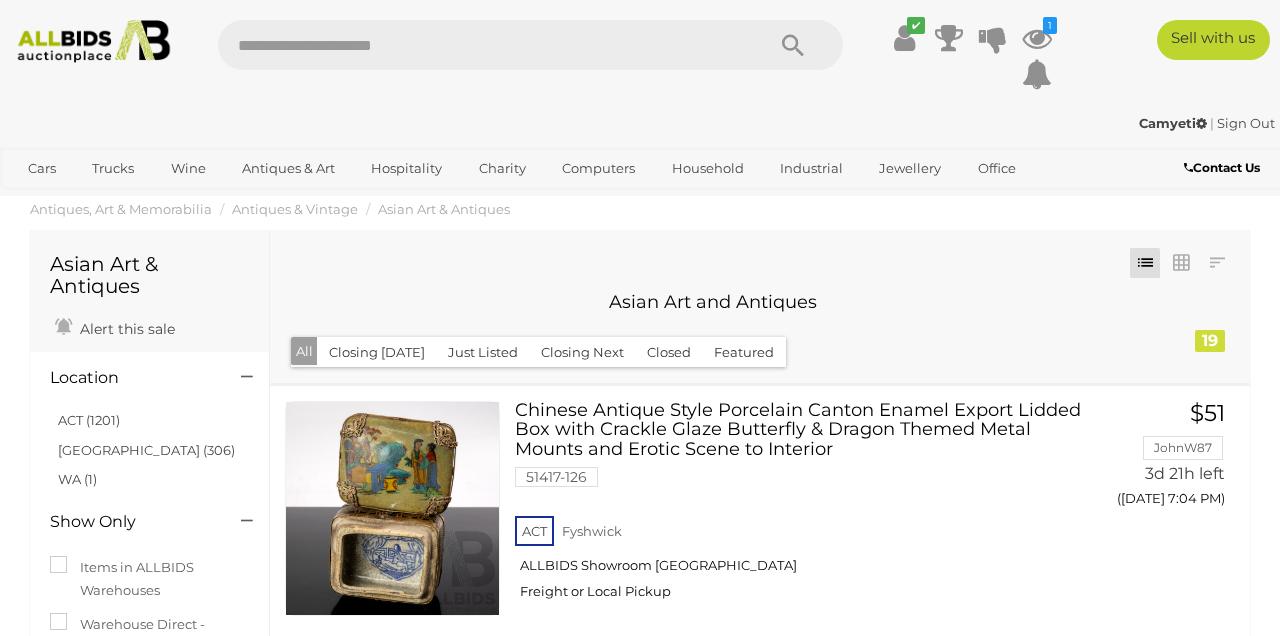 click on "Household Furniture" at bounding box center [0, 0] 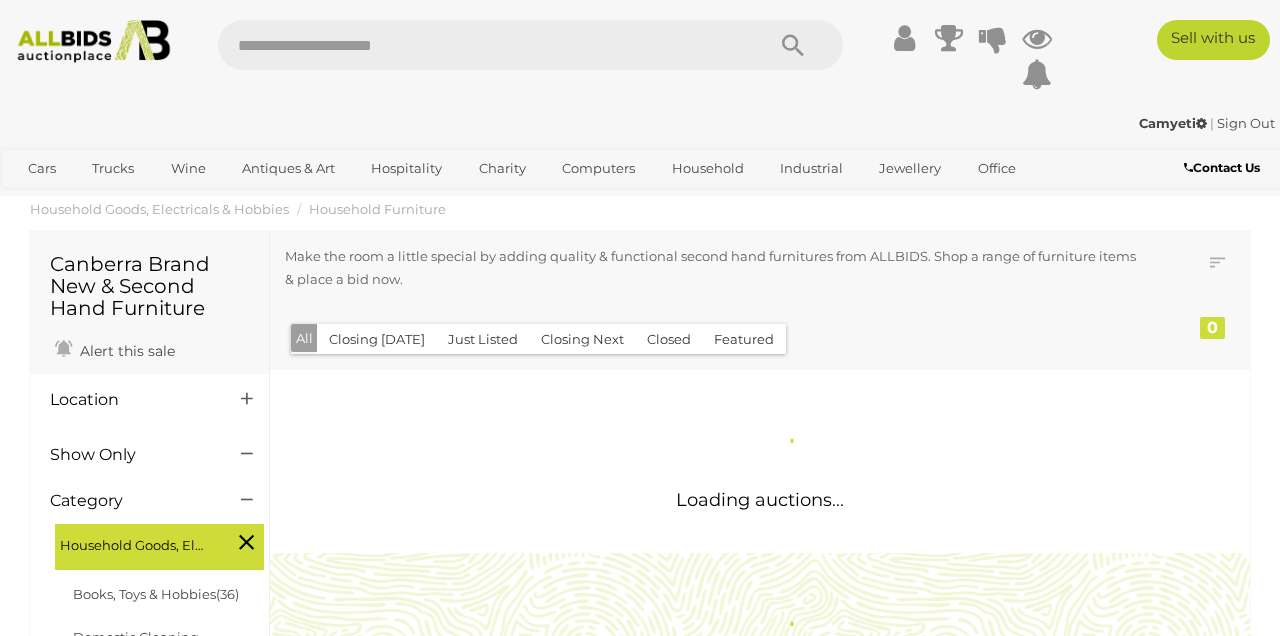 scroll, scrollTop: 0, scrollLeft: 0, axis: both 